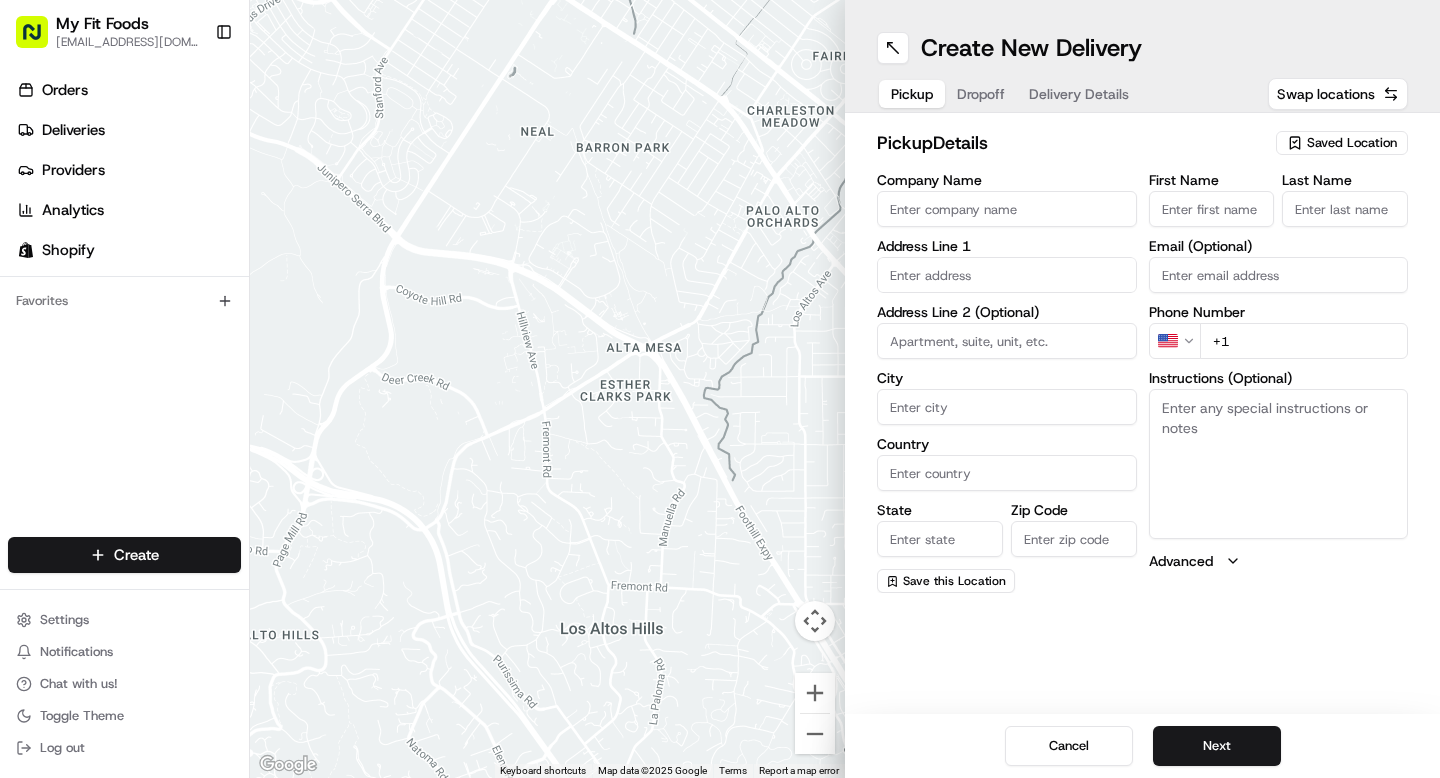 scroll, scrollTop: 0, scrollLeft: 0, axis: both 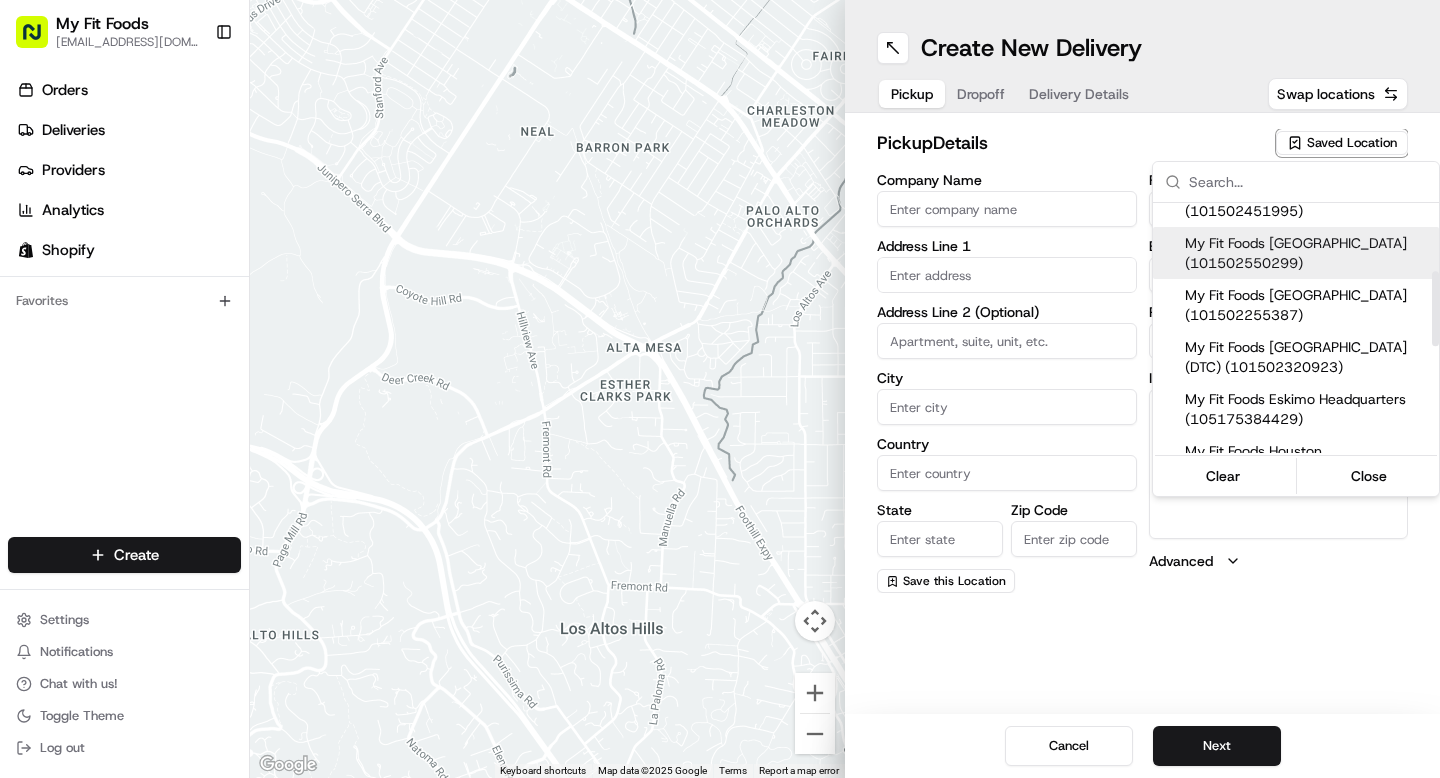 click on "My Fit Foods [GEOGRAPHIC_DATA] (101502550299)" at bounding box center [1308, 253] 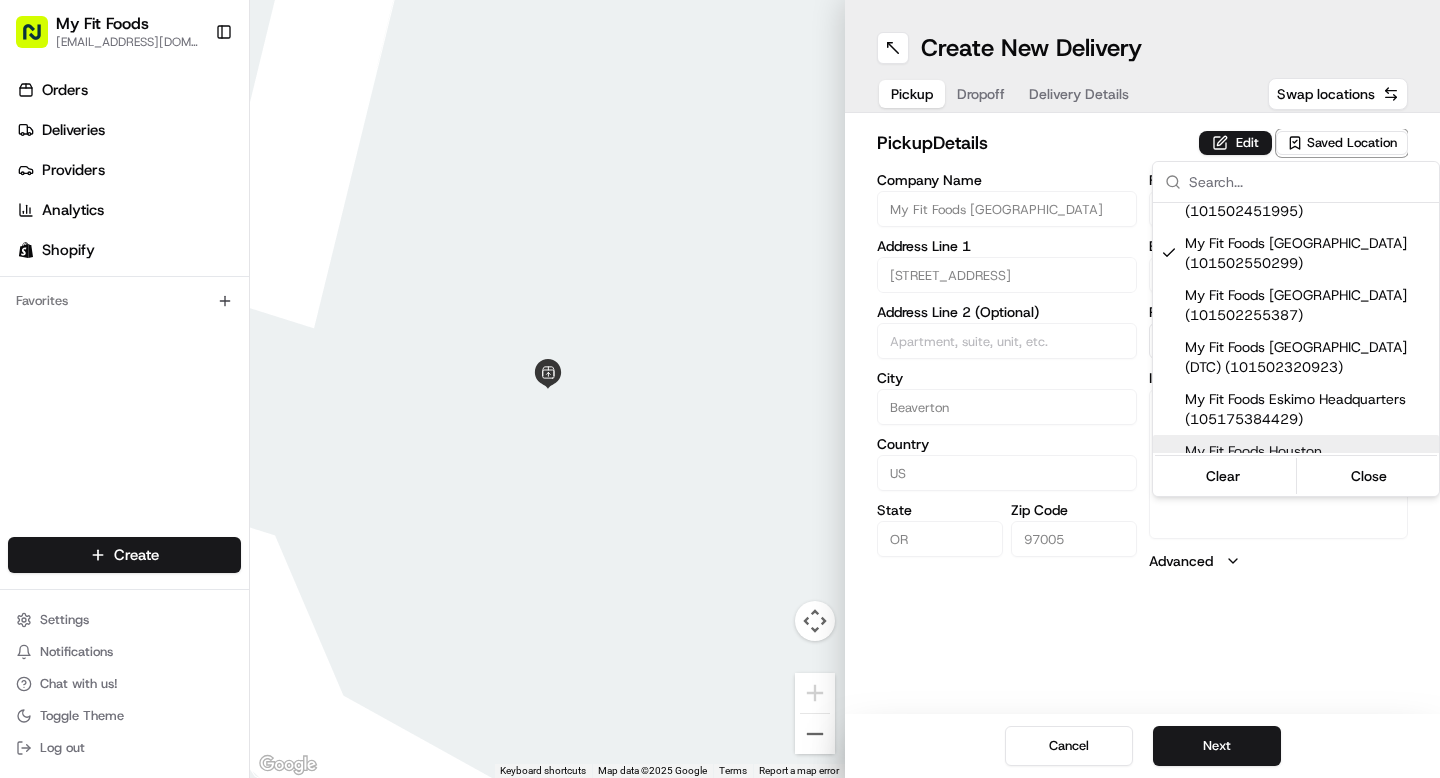 click on "My Fit Foods [EMAIL_ADDRESS][DOMAIN_NAME] Toggle Sidebar Orders Deliveries Providers Analytics Shopify Favorites Main Menu Members & Organization Organization Users Roles Preferences Customization Tracking Orchestration Automations Dispatch Strategy Optimization Strategy Locations Pickup Locations Dropoff Locations Shifts Billing Billing Refund Requests Integrations Notification Triggers Webhooks API Keys Request Logs Create Settings Notifications Chat with us! Toggle Theme Log out ← Move left → Move right ↑ Move up ↓ Move down + Zoom in - Zoom out Home Jump left by 75% End Jump right by 75% Page Up Jump up by 75% Page Down Jump down by 75% To navigate, press the arrow keys. Keyboard shortcuts Map Data Map data ©2025 Google Map data ©2025 Google 2 m  Click to toggle between metric and imperial units Terms Report a map error Create New Delivery Pickup Dropoff Delivery Details Swap locations pickup  Details  Edit Saved Location Company Name My Fit Foods [GEOGRAPHIC_DATA] Address Line 1 City US OR" at bounding box center (720, 389) 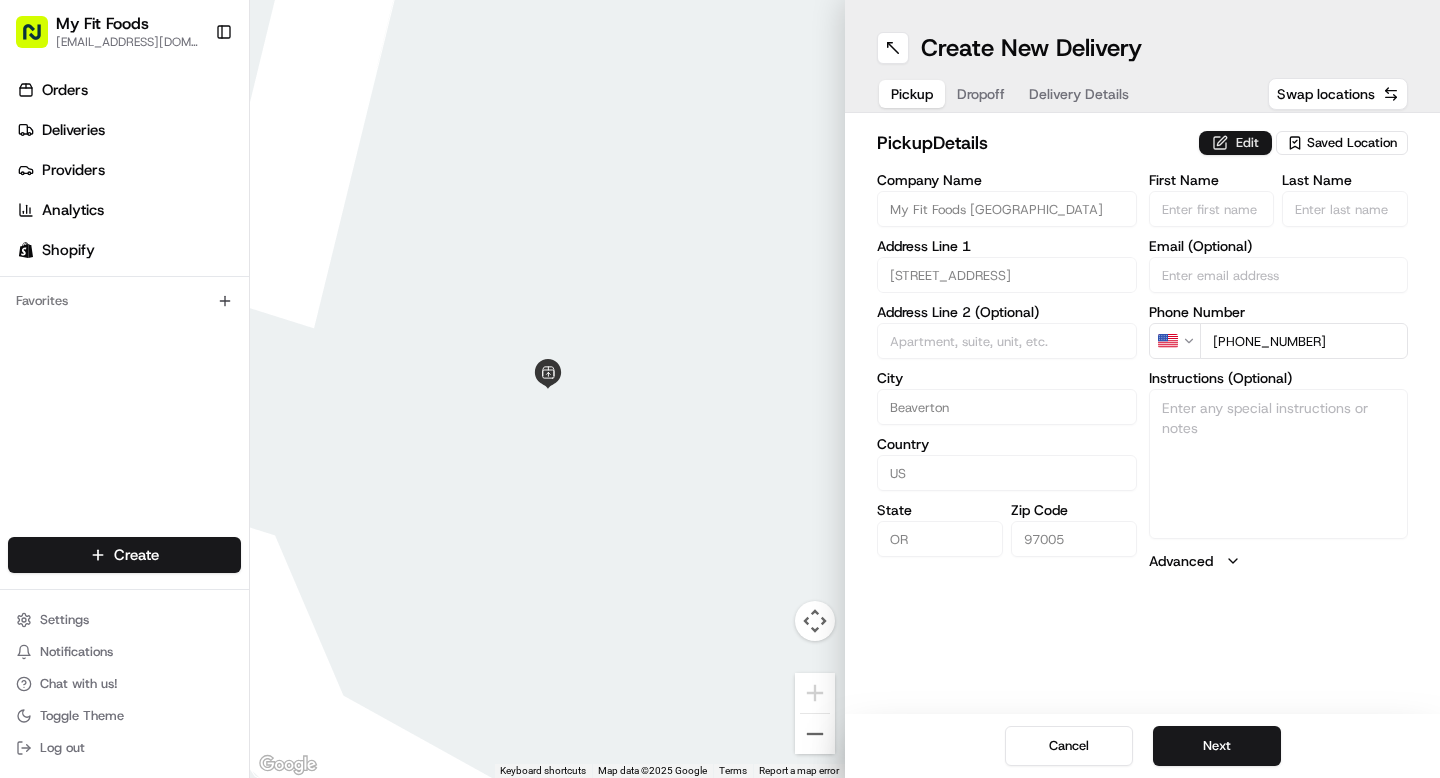 click on "Edit" at bounding box center [1235, 143] 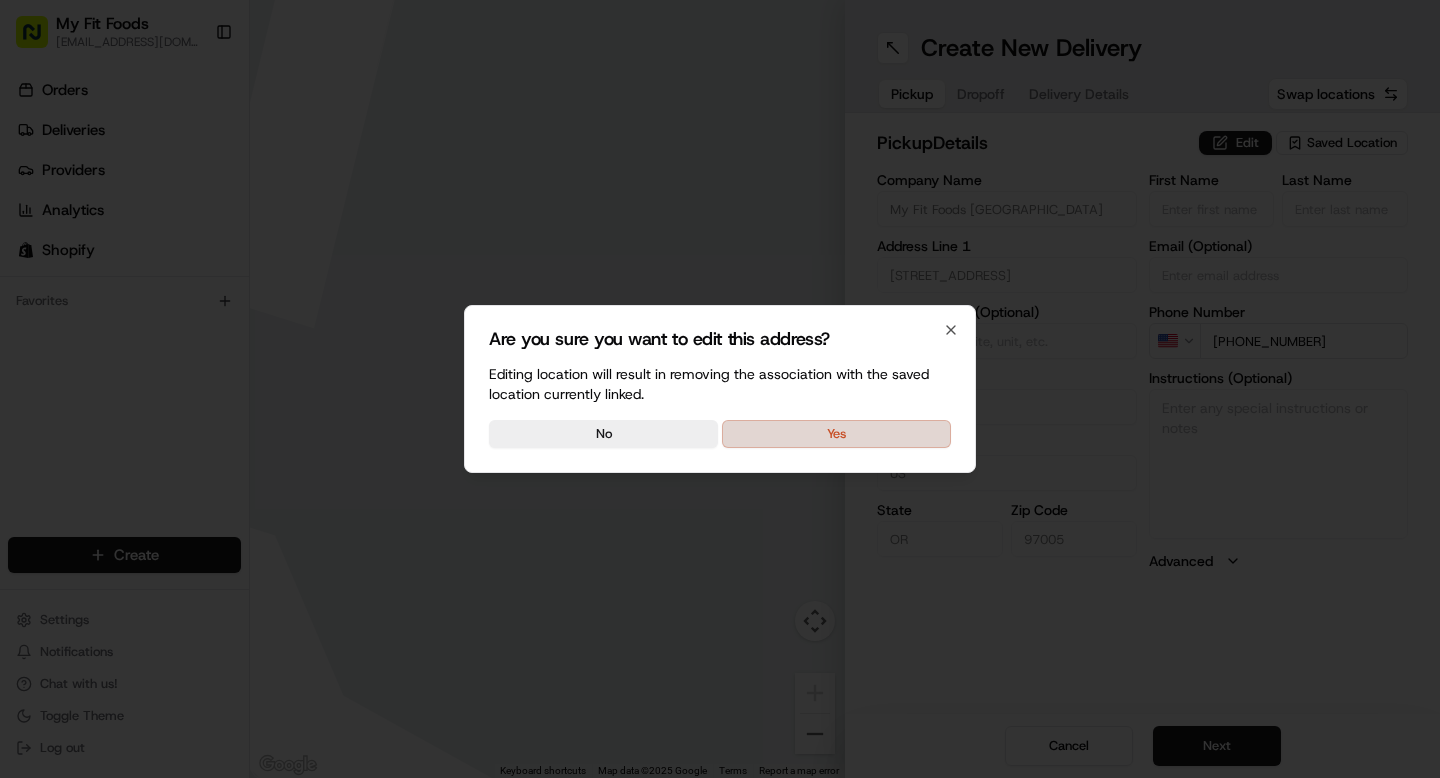 click on "Yes" at bounding box center (836, 434) 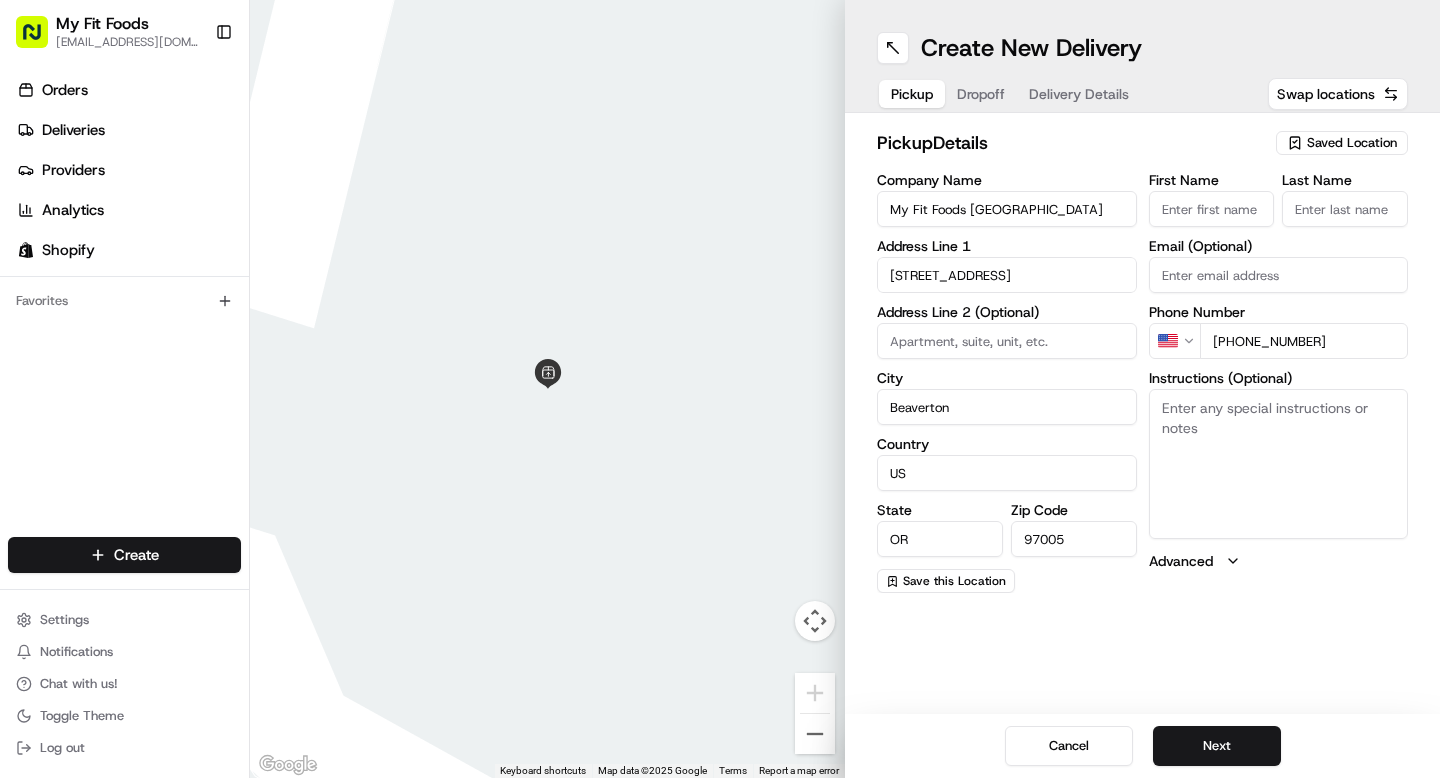 click on "Instructions (Optional)" at bounding box center [1279, 464] 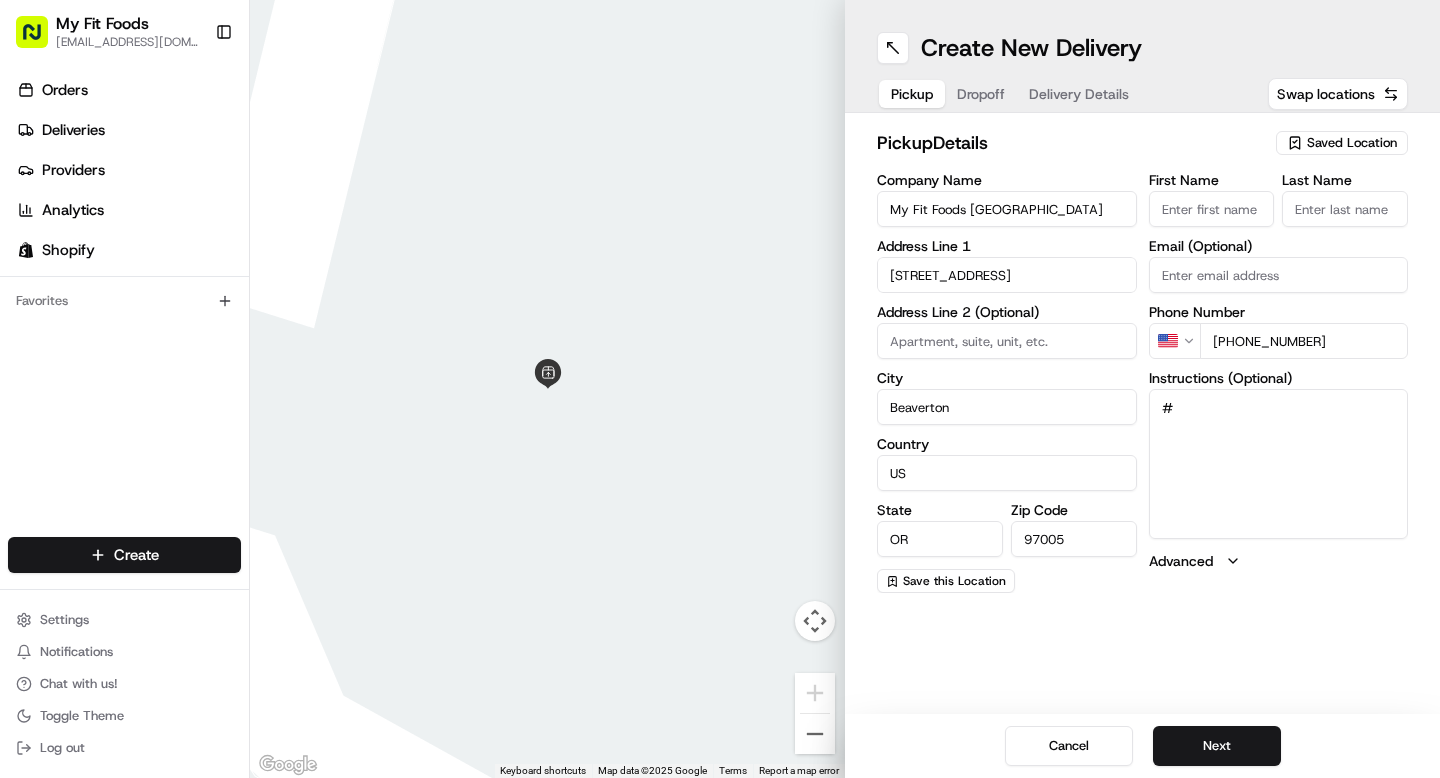 paste on "776851" 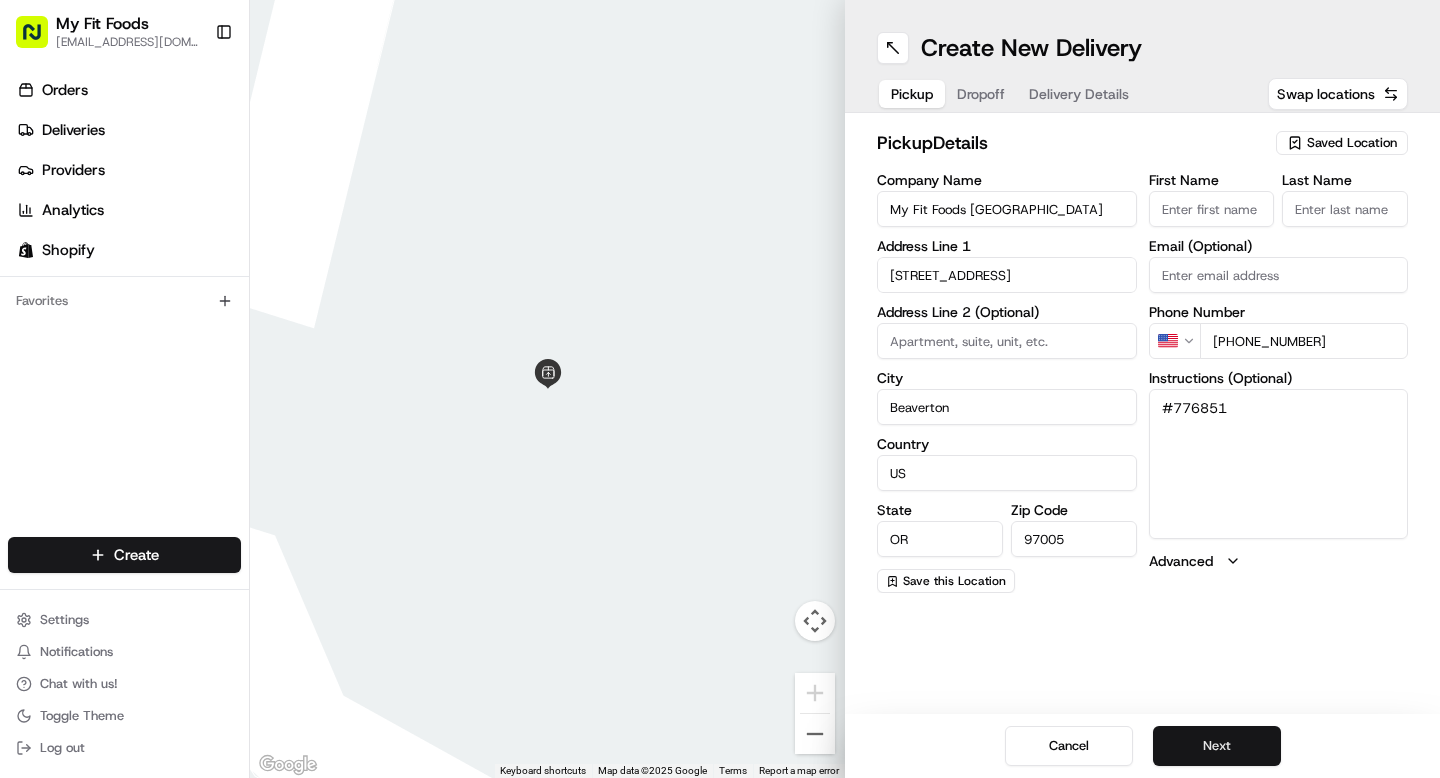 type on "#776851" 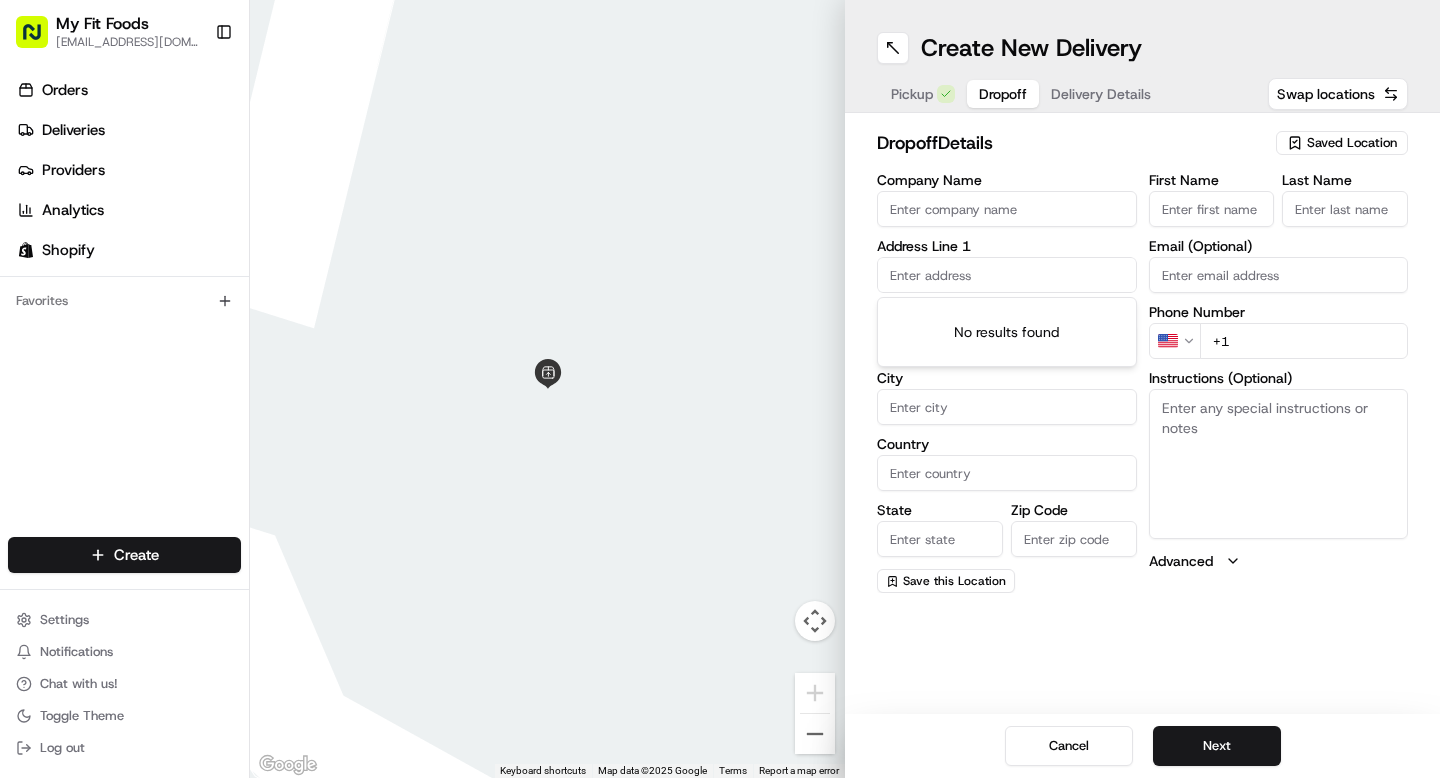 click at bounding box center (1007, 275) 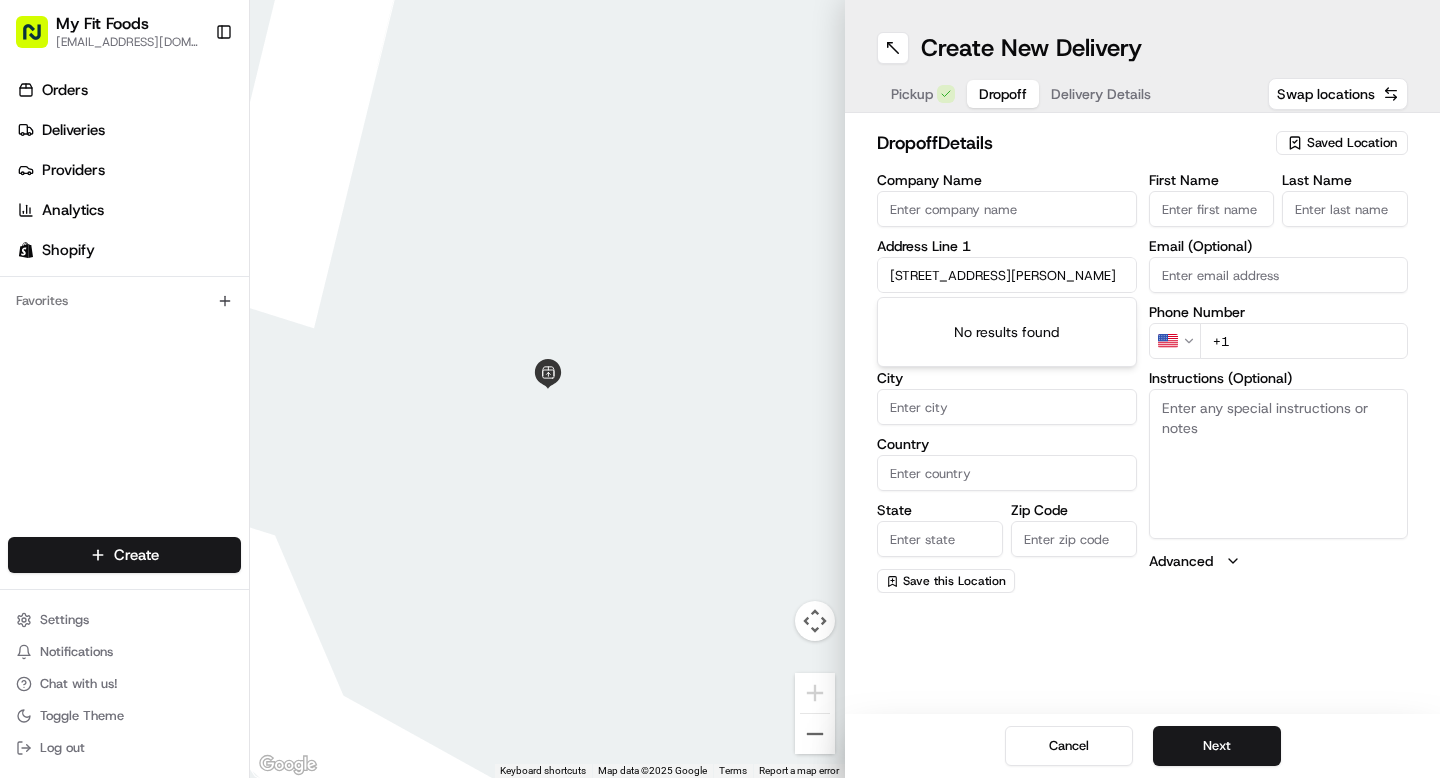 scroll, scrollTop: 0, scrollLeft: 44, axis: horizontal 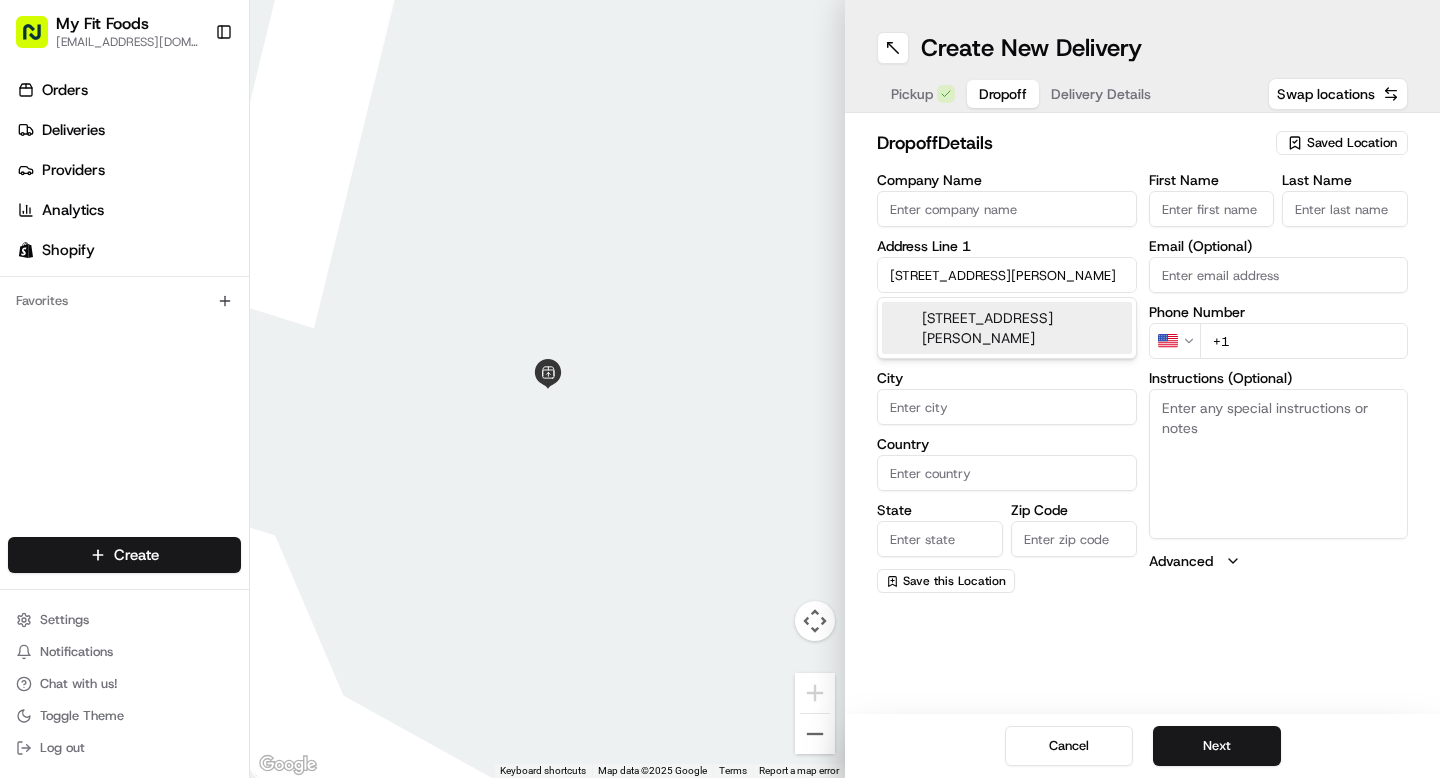 click on "[STREET_ADDRESS][PERSON_NAME]" at bounding box center (1007, 328) 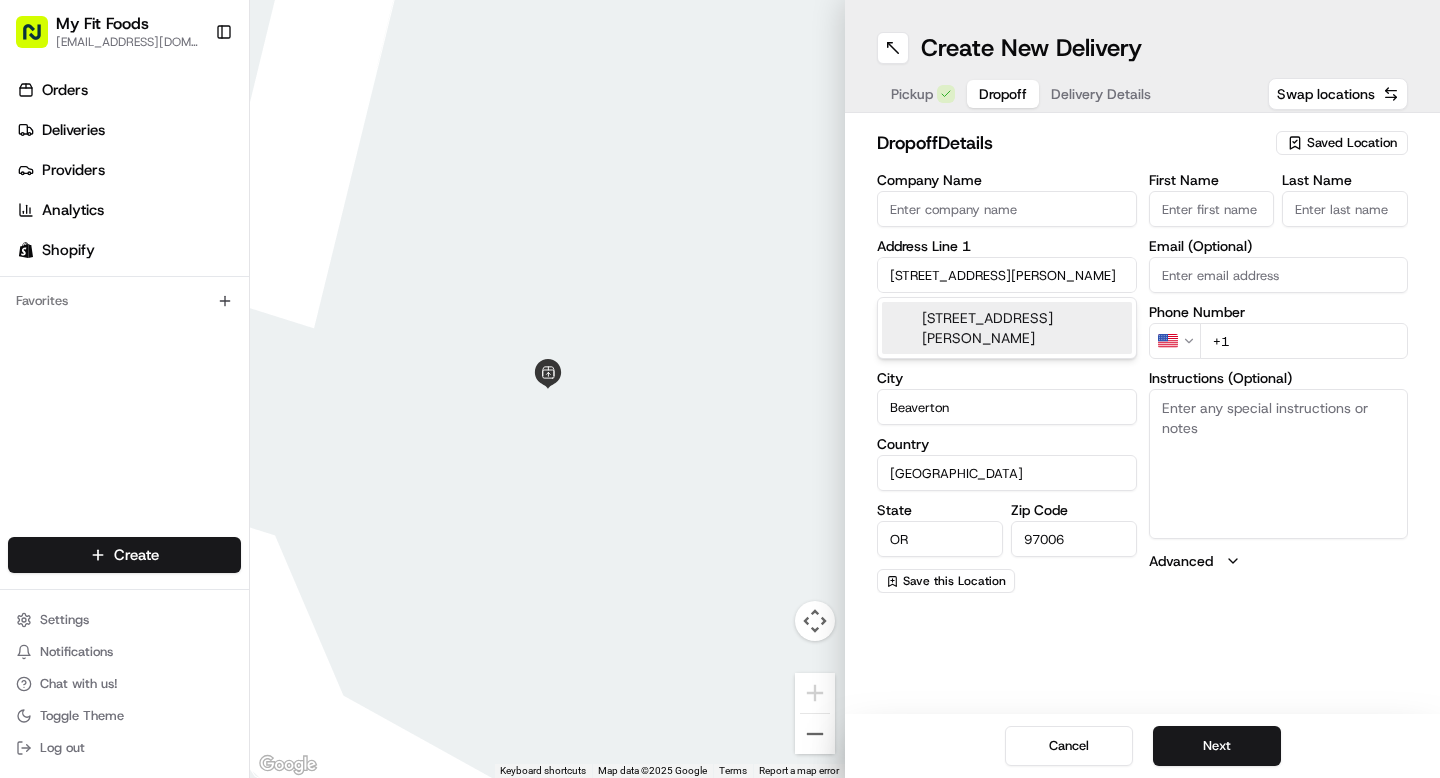 type on "[STREET_ADDRESS]" 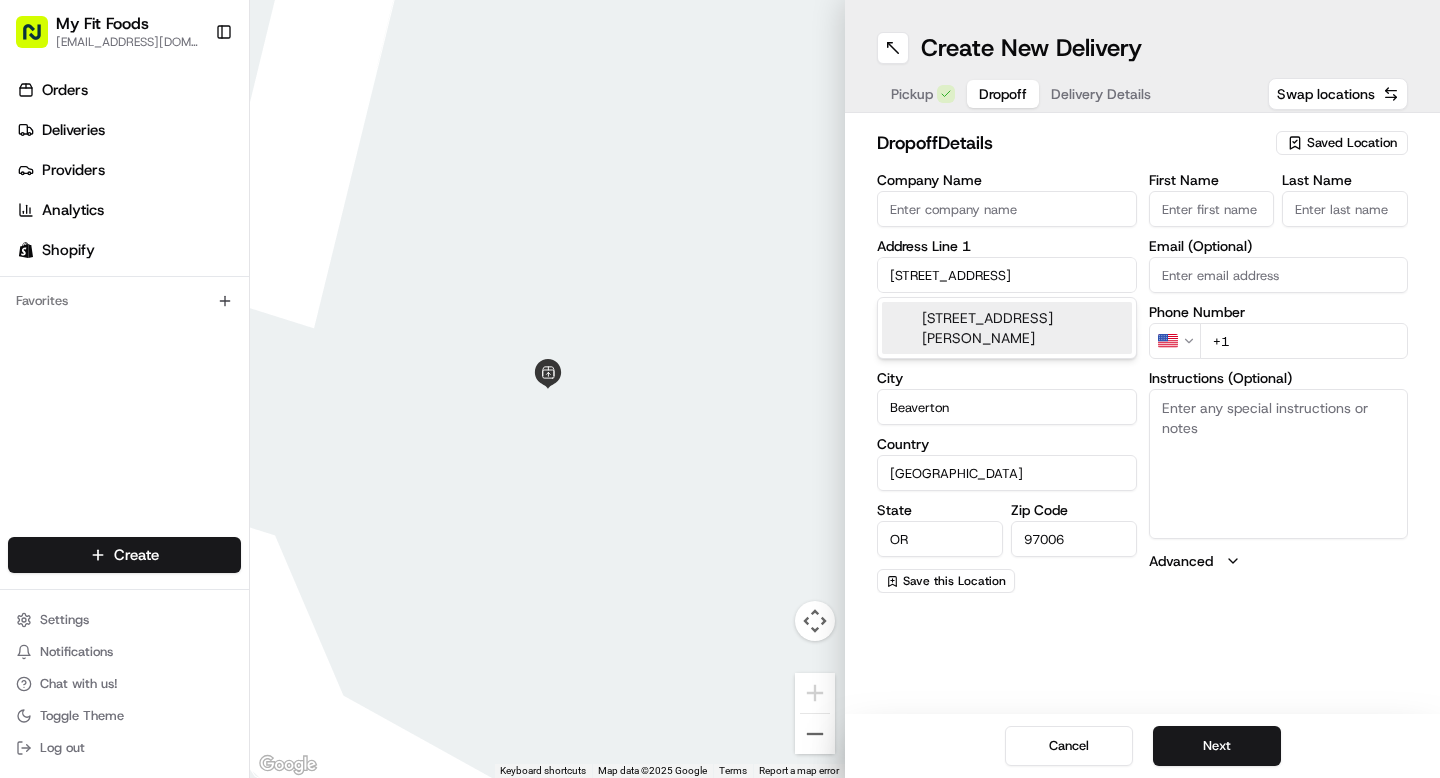 scroll, scrollTop: 0, scrollLeft: 0, axis: both 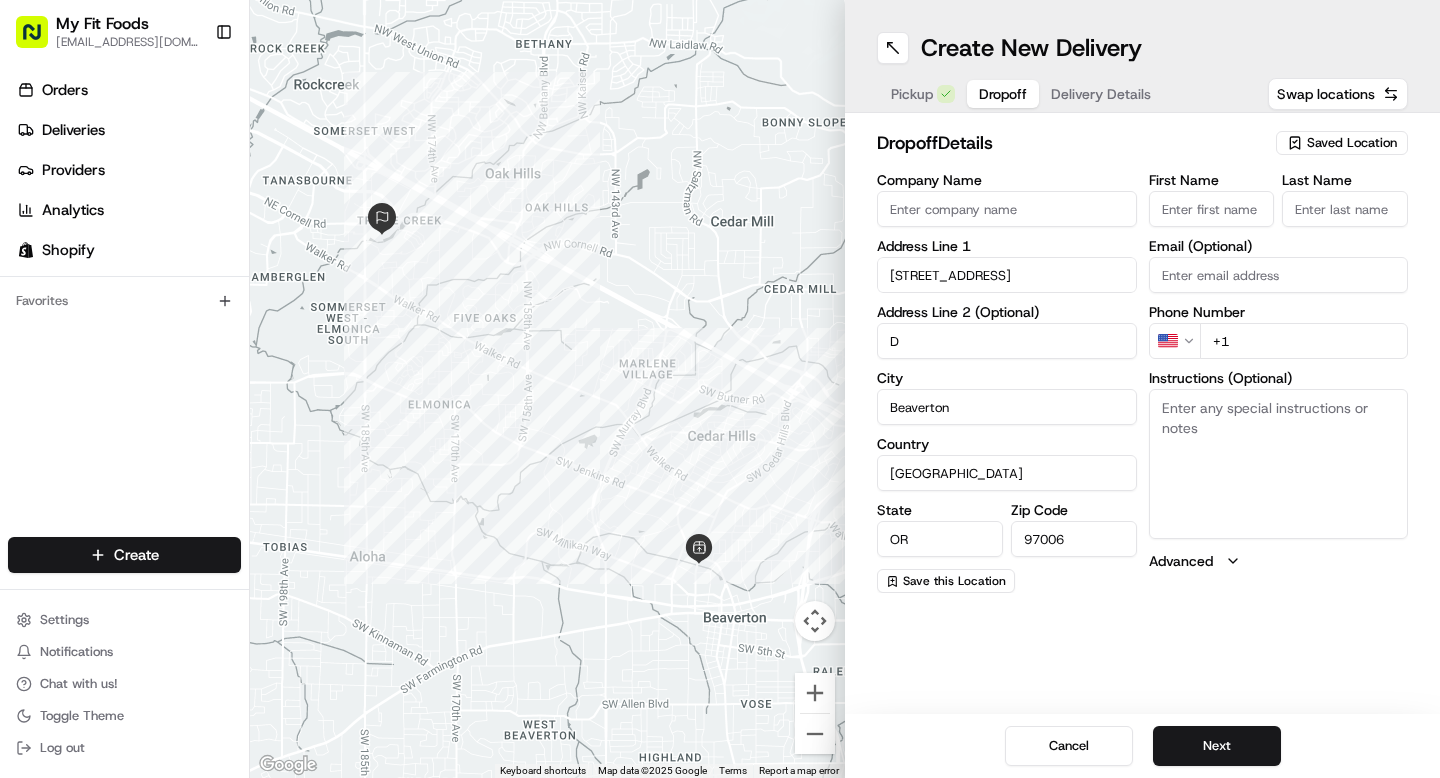 click on "+1" at bounding box center (1304, 341) 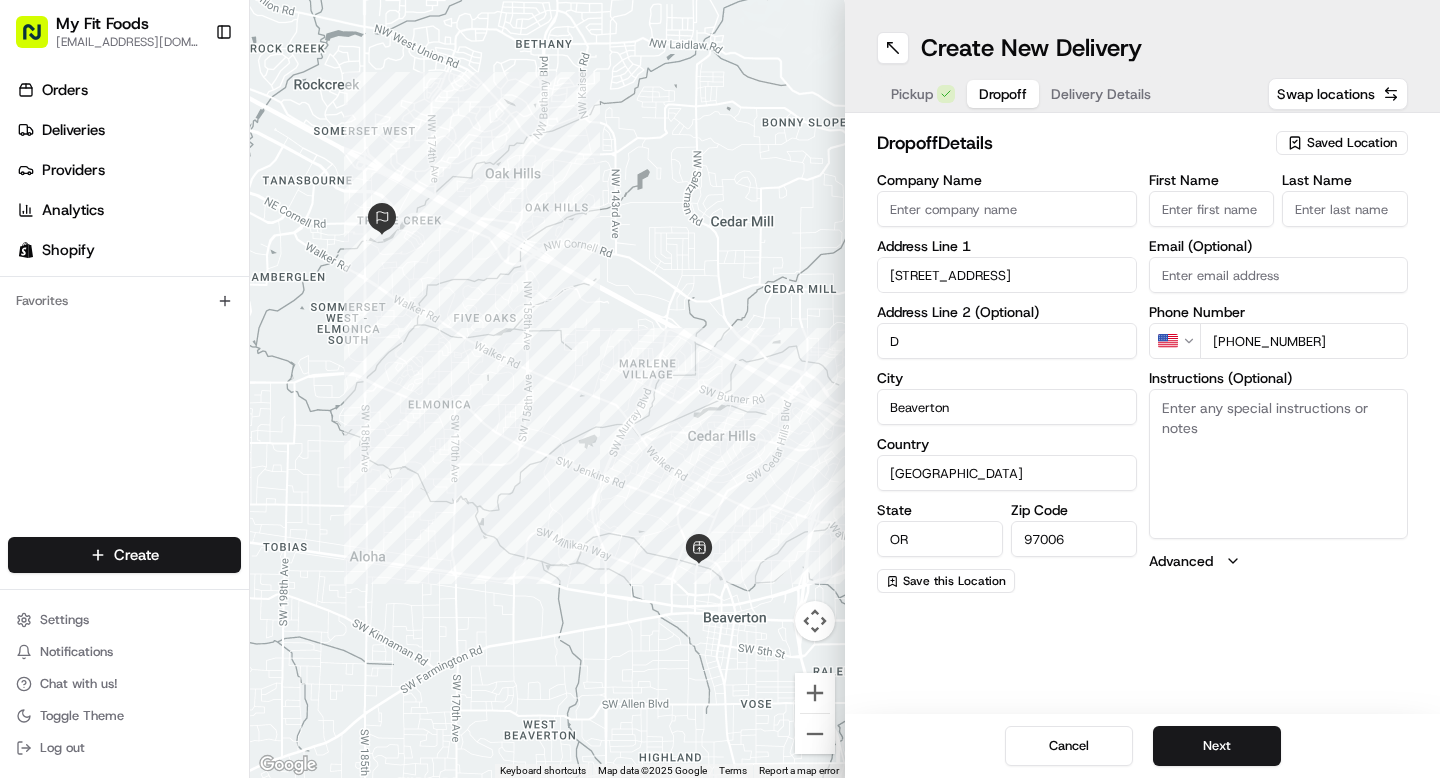 type on "[PHONE_NUMBER]" 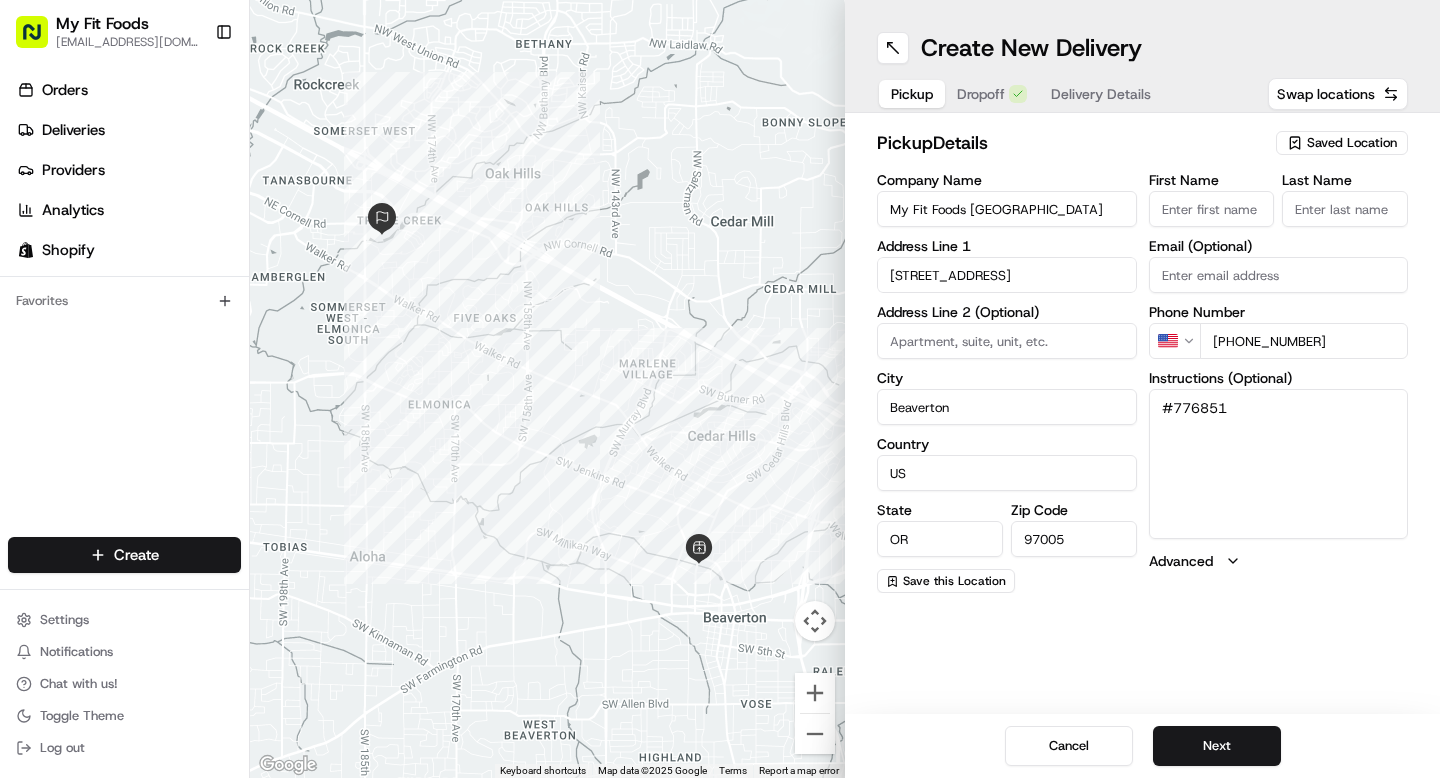 drag, startPoint x: 1258, startPoint y: 411, endPoint x: 1064, endPoint y: 389, distance: 195.24344 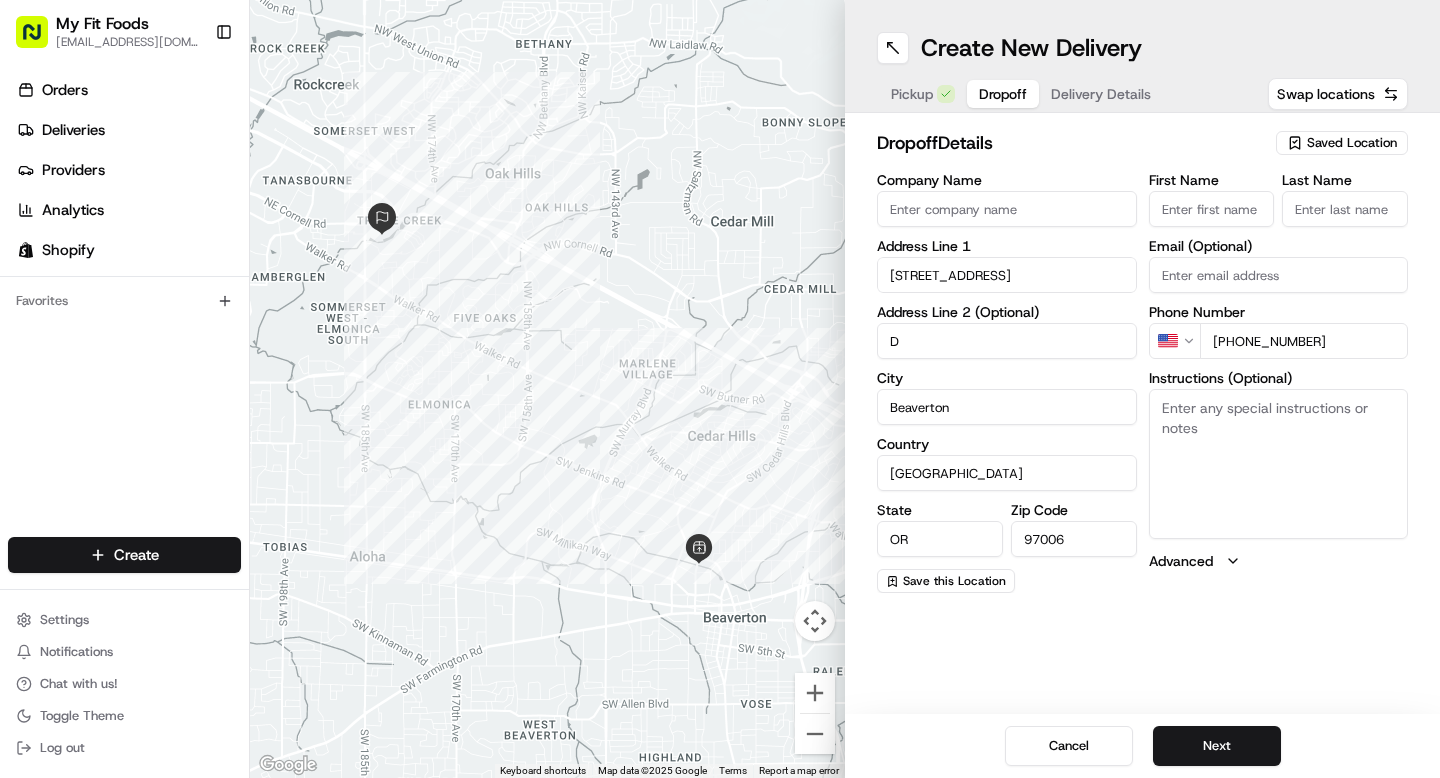 drag, startPoint x: 992, startPoint y: 99, endPoint x: 1315, endPoint y: 464, distance: 487.3951 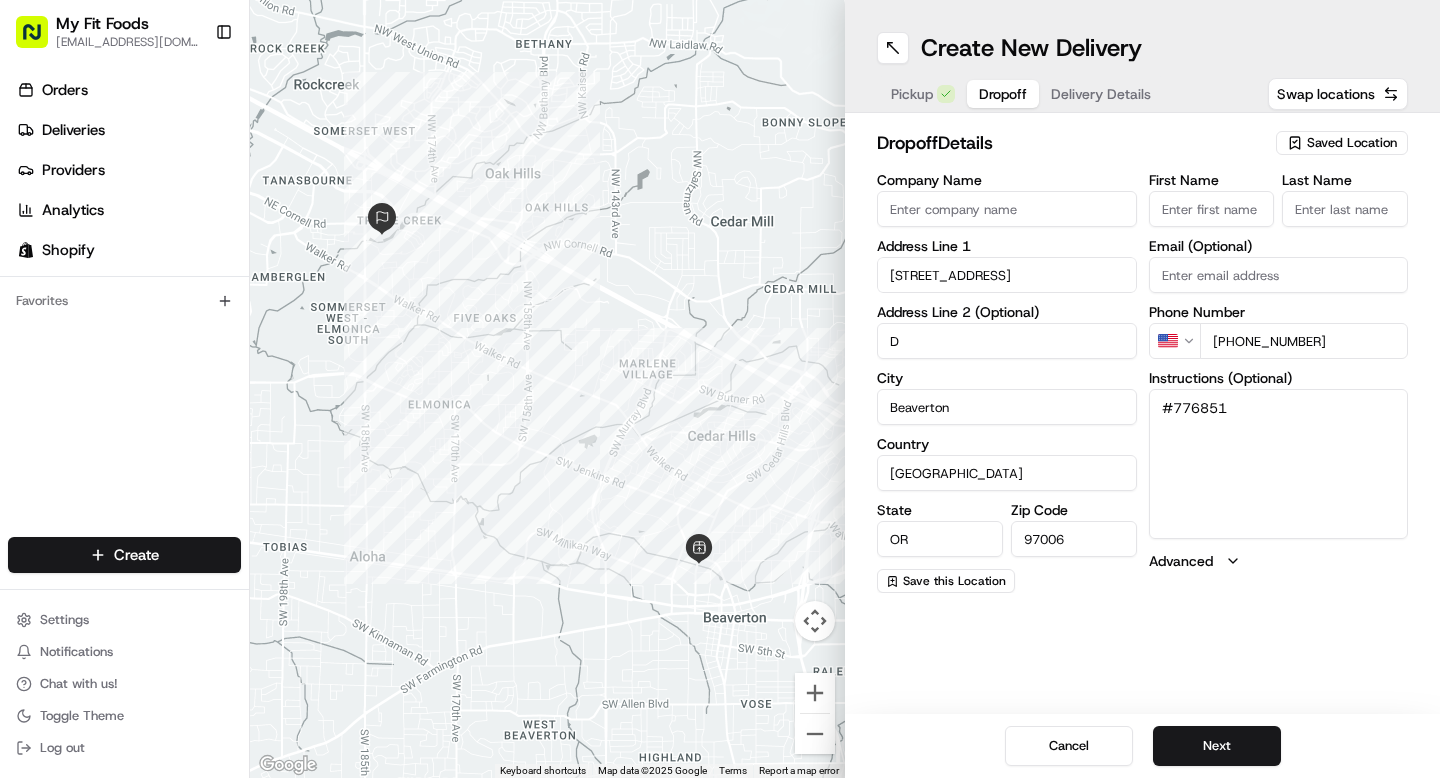 click on "Delivery Details" at bounding box center [1101, 94] 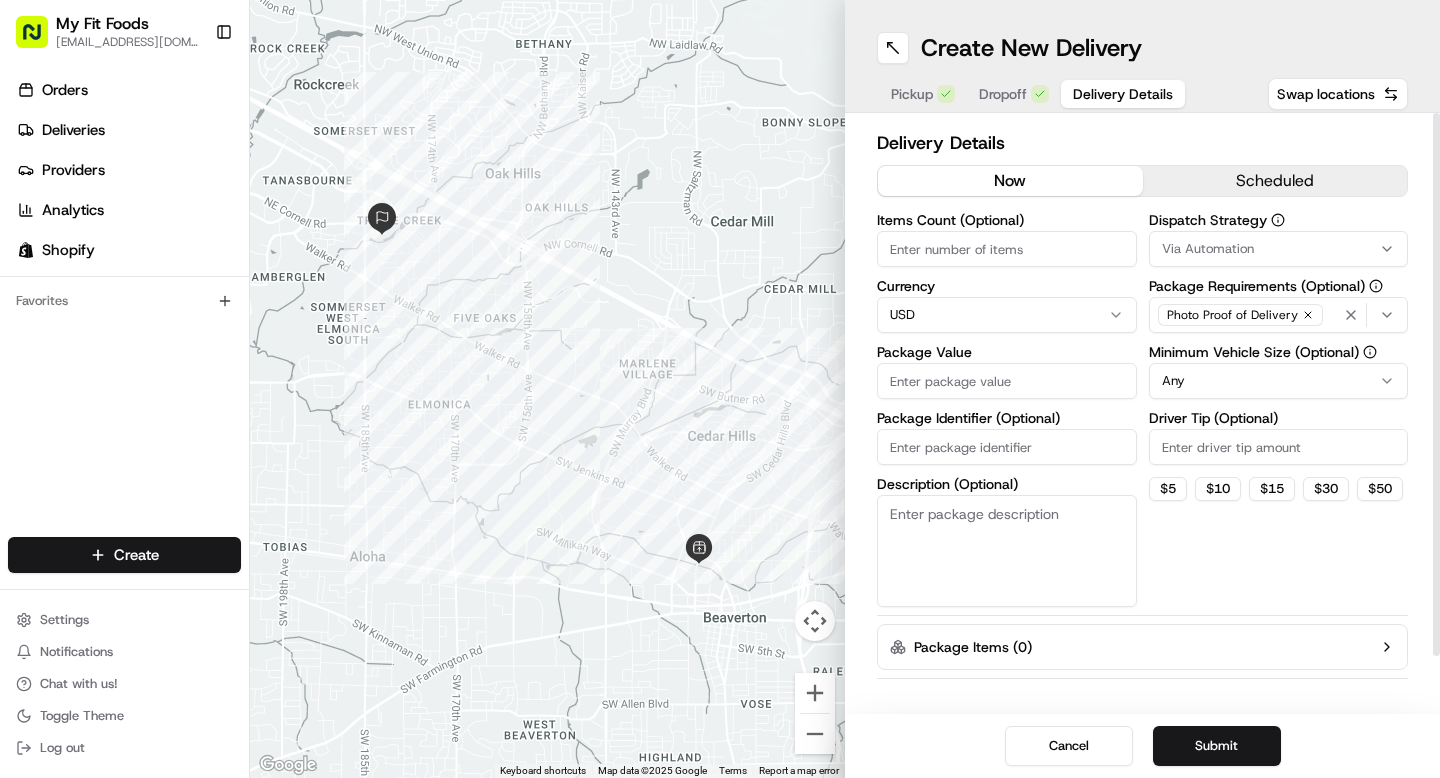 click on "Items Count (Optional)" at bounding box center (1007, 249) 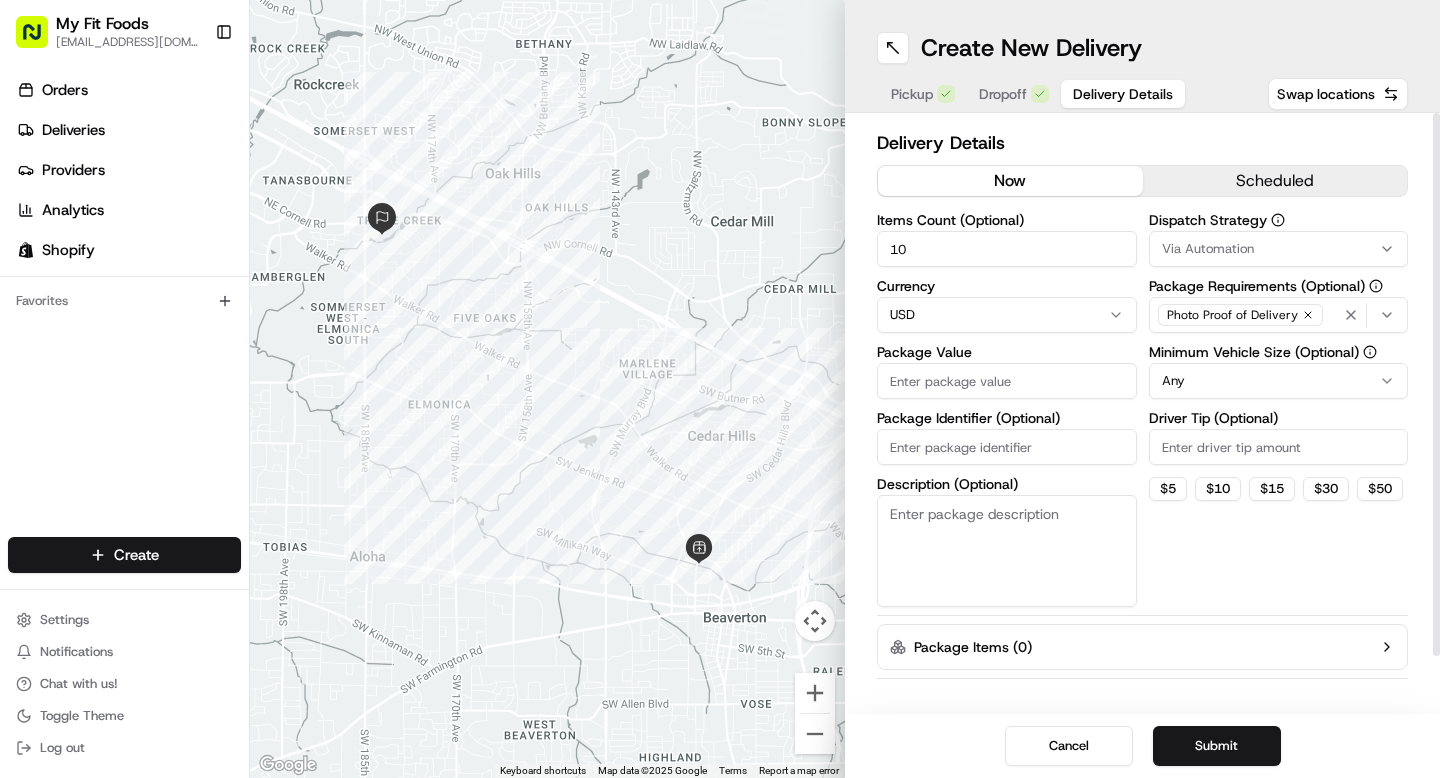 type on "10" 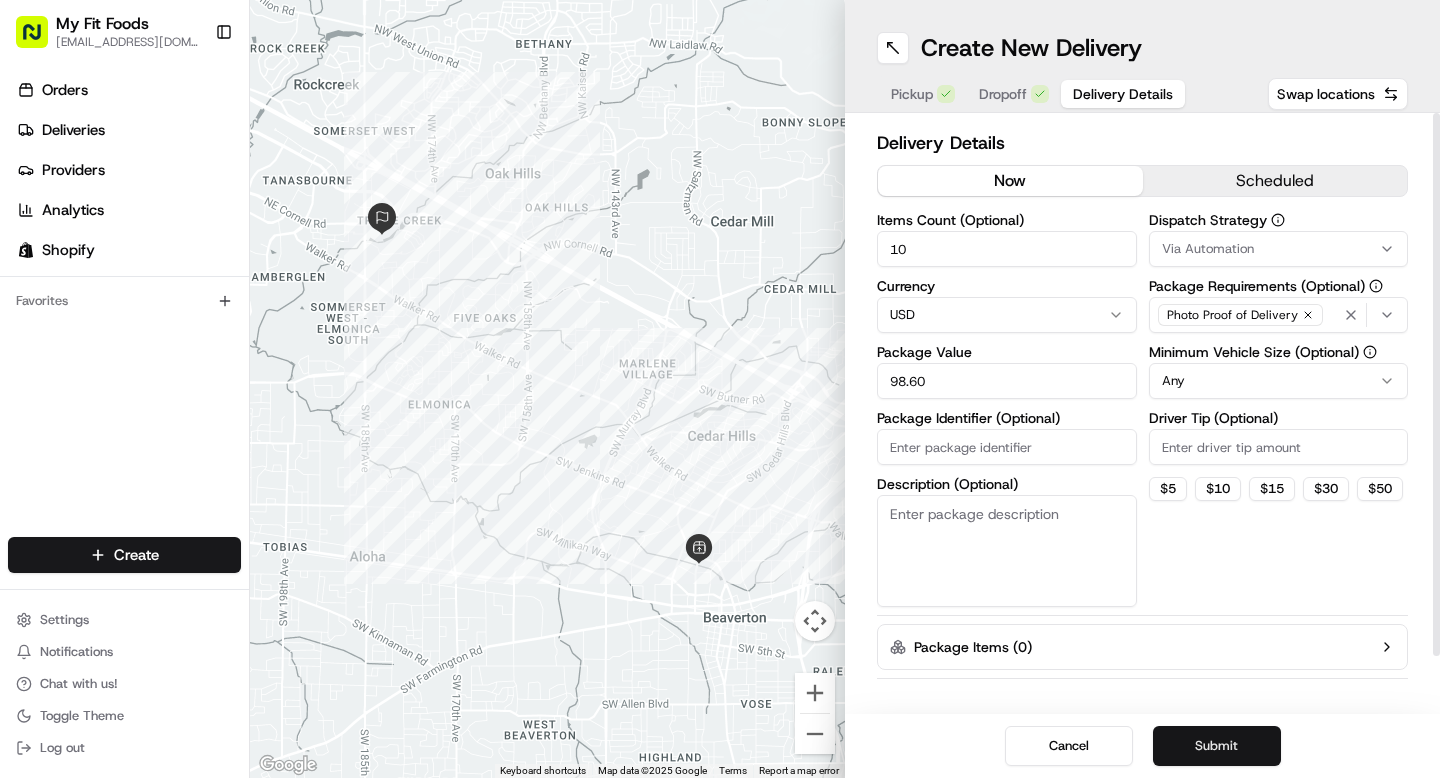 type on "98.60" 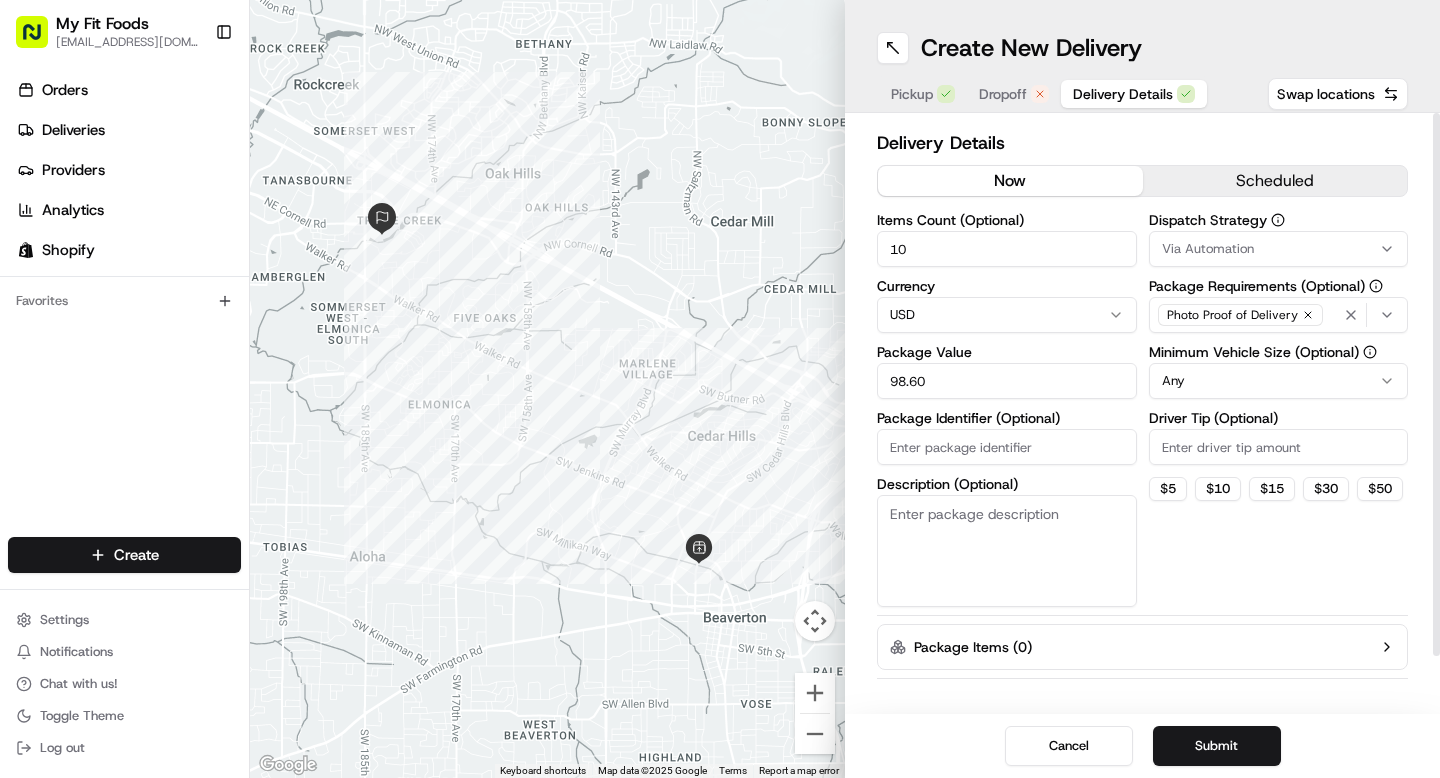 click on "Dropoff" at bounding box center (1003, 94) 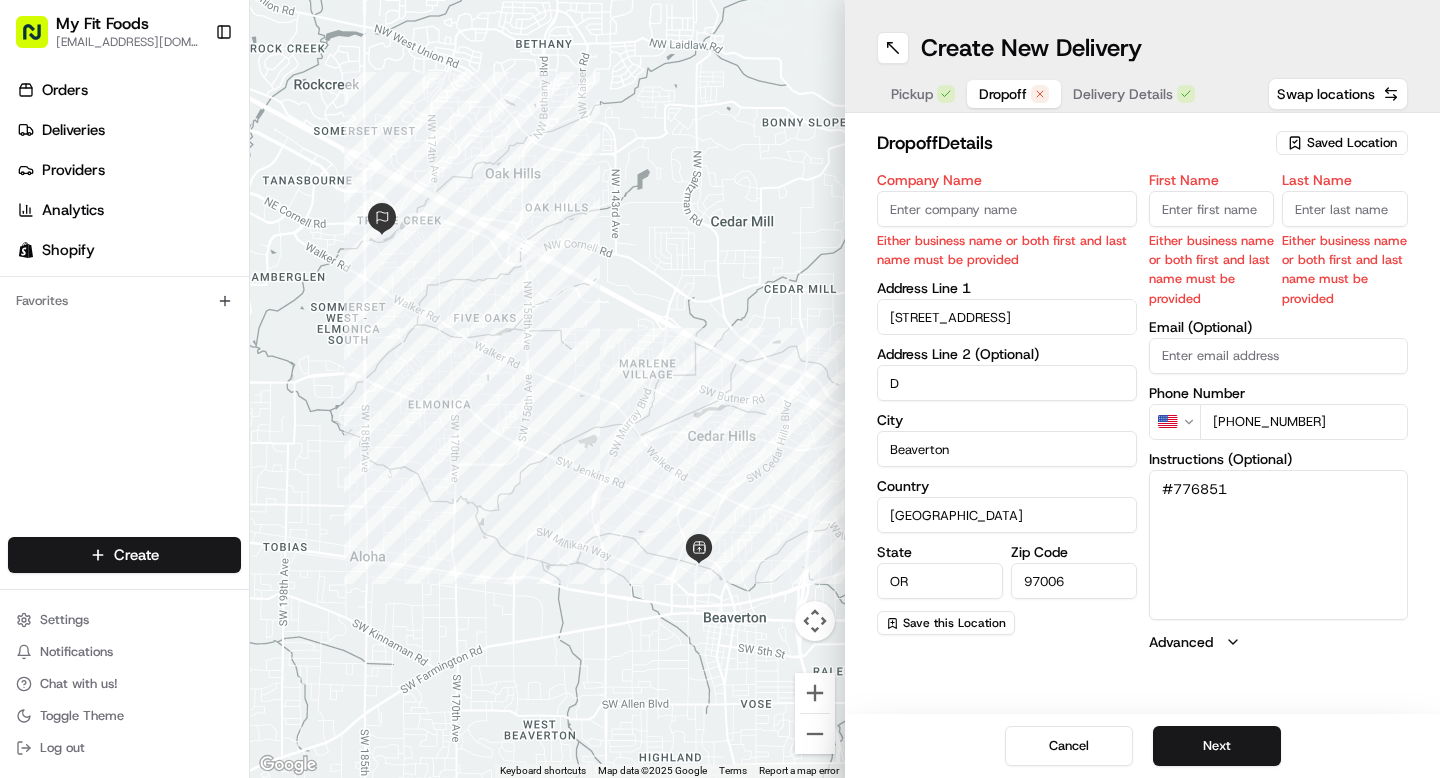 click on "First Name" at bounding box center [1212, 209] 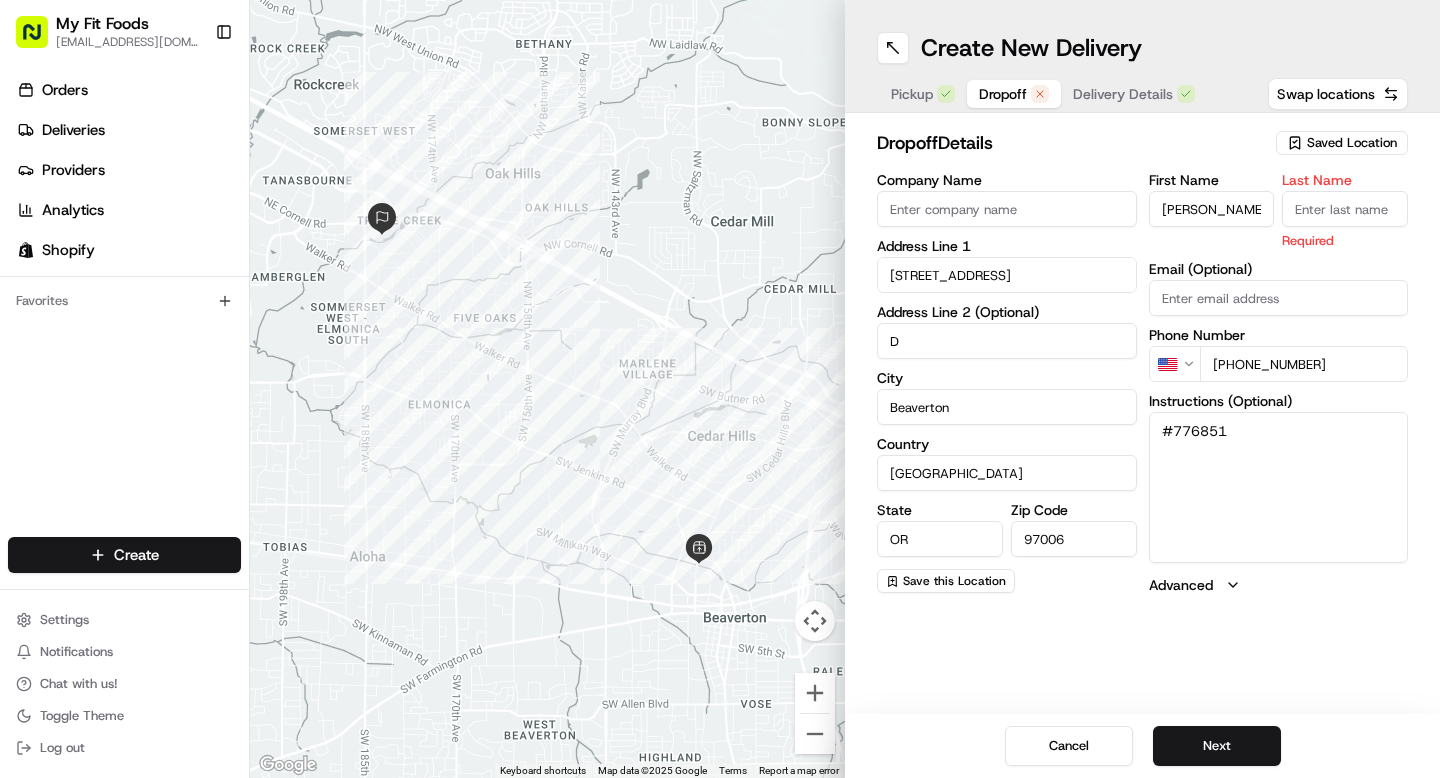 type on "[PERSON_NAME]" 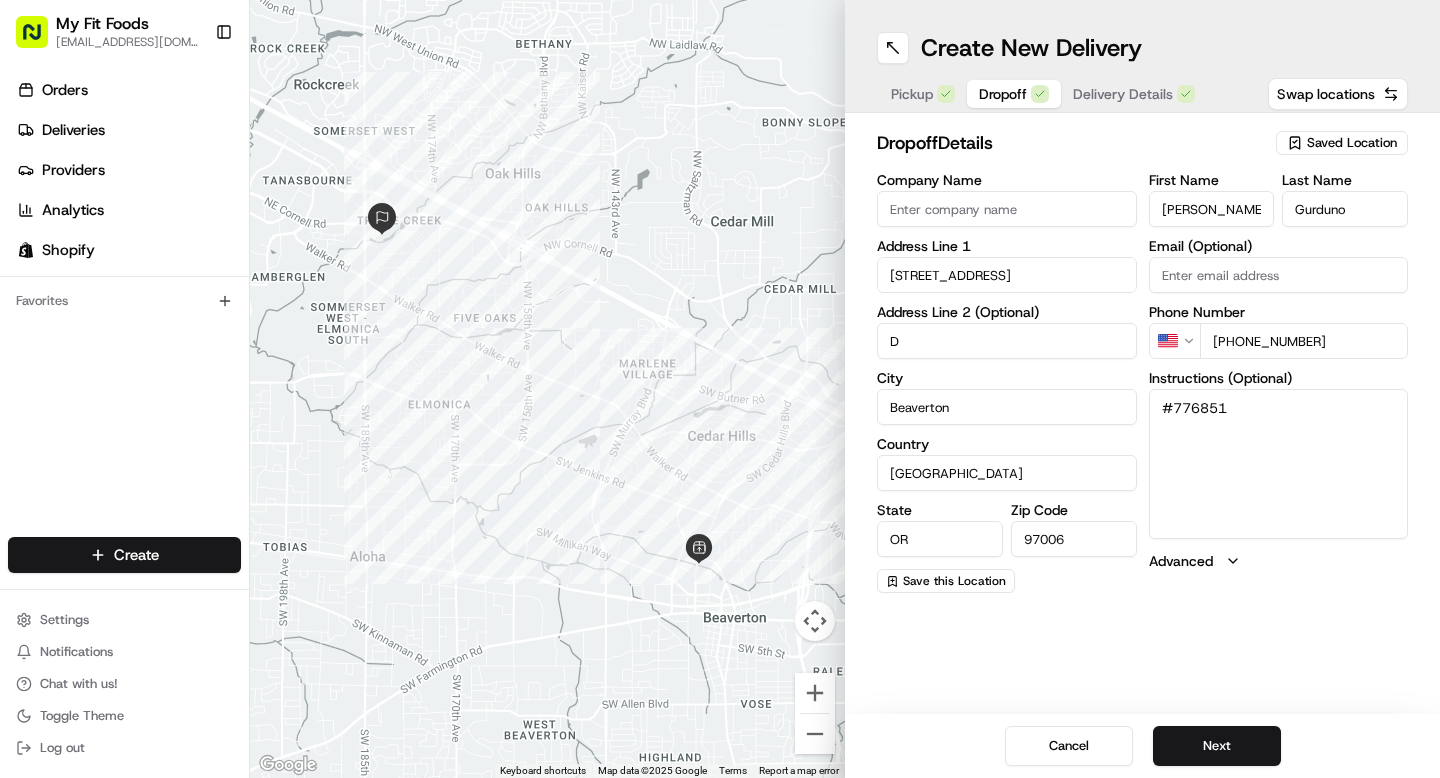 type on "Gurduno" 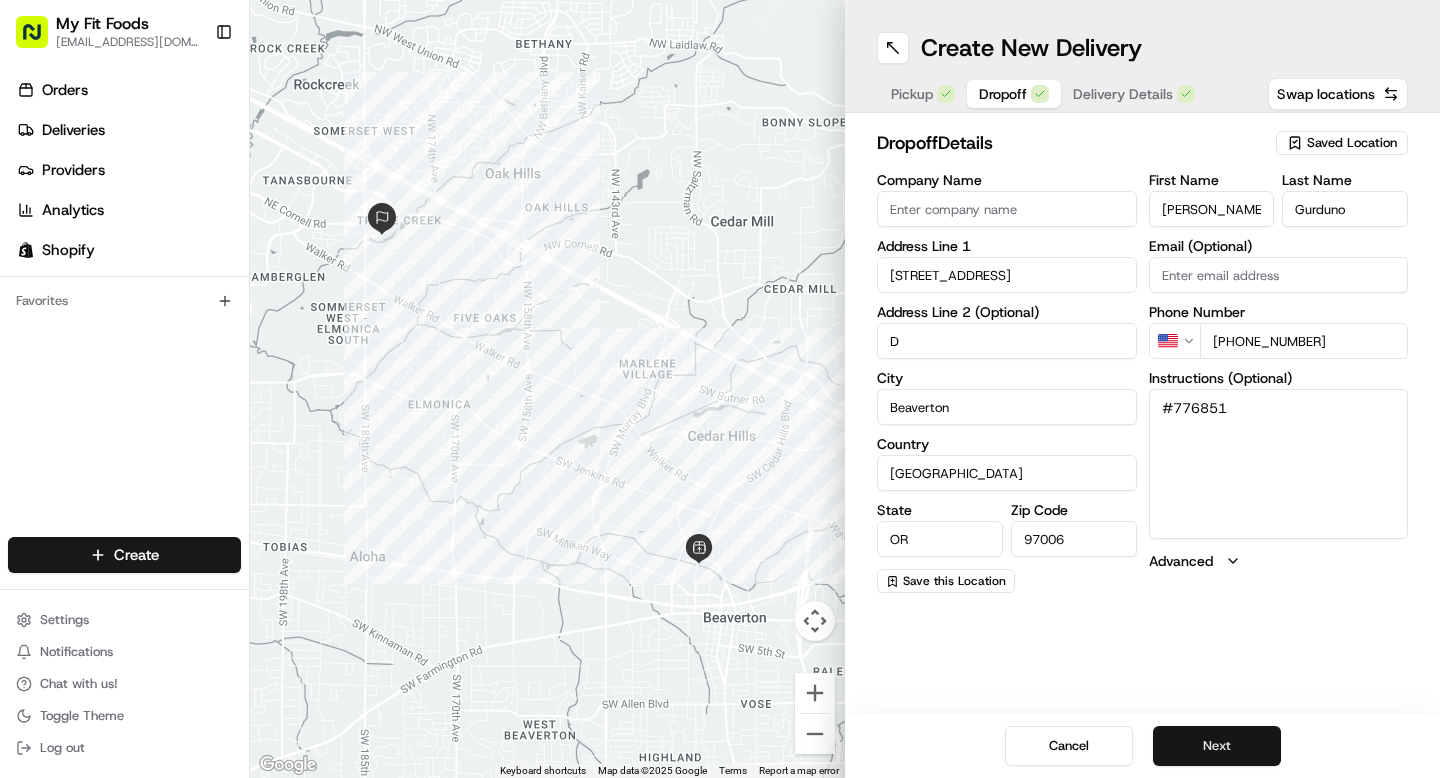 click on "Next" at bounding box center (1217, 746) 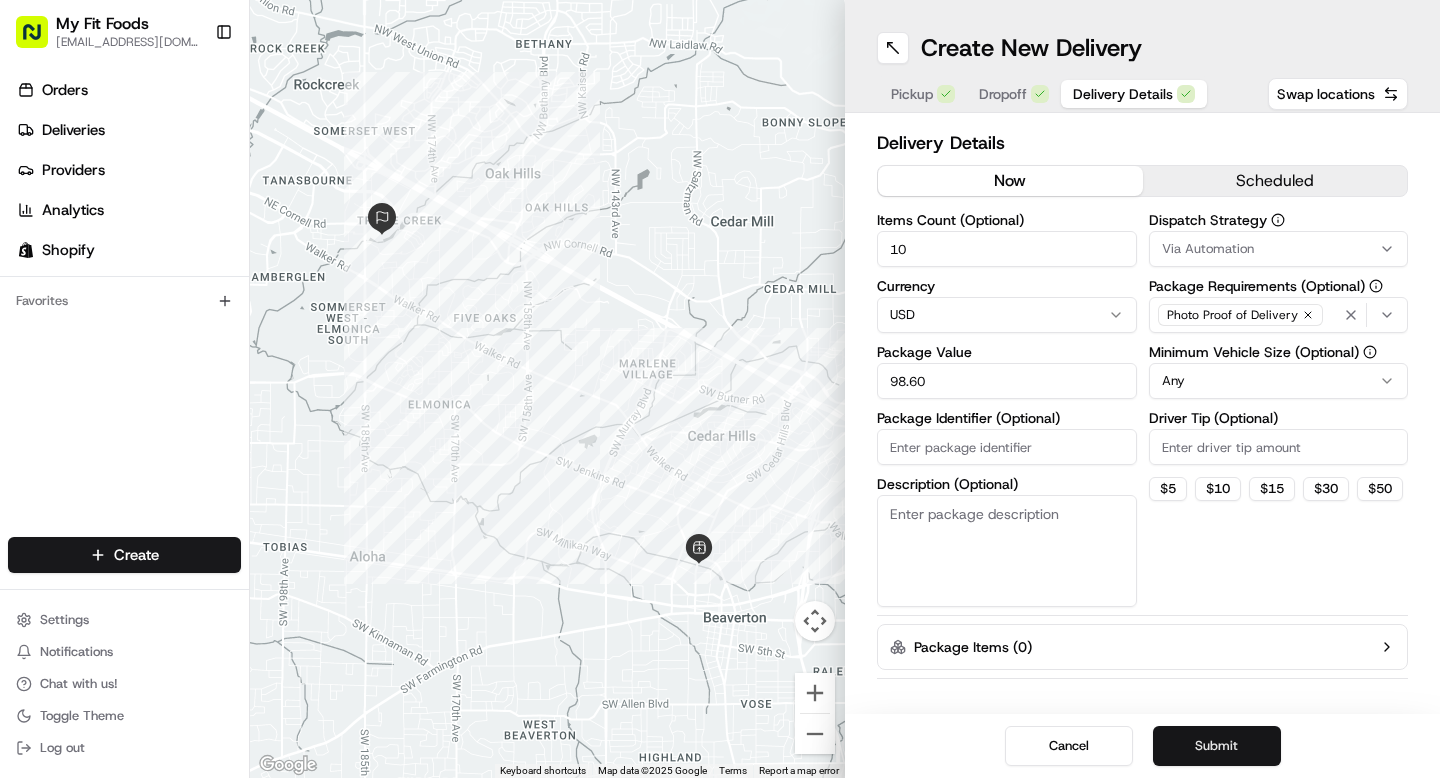 click on "Submit" at bounding box center [1217, 746] 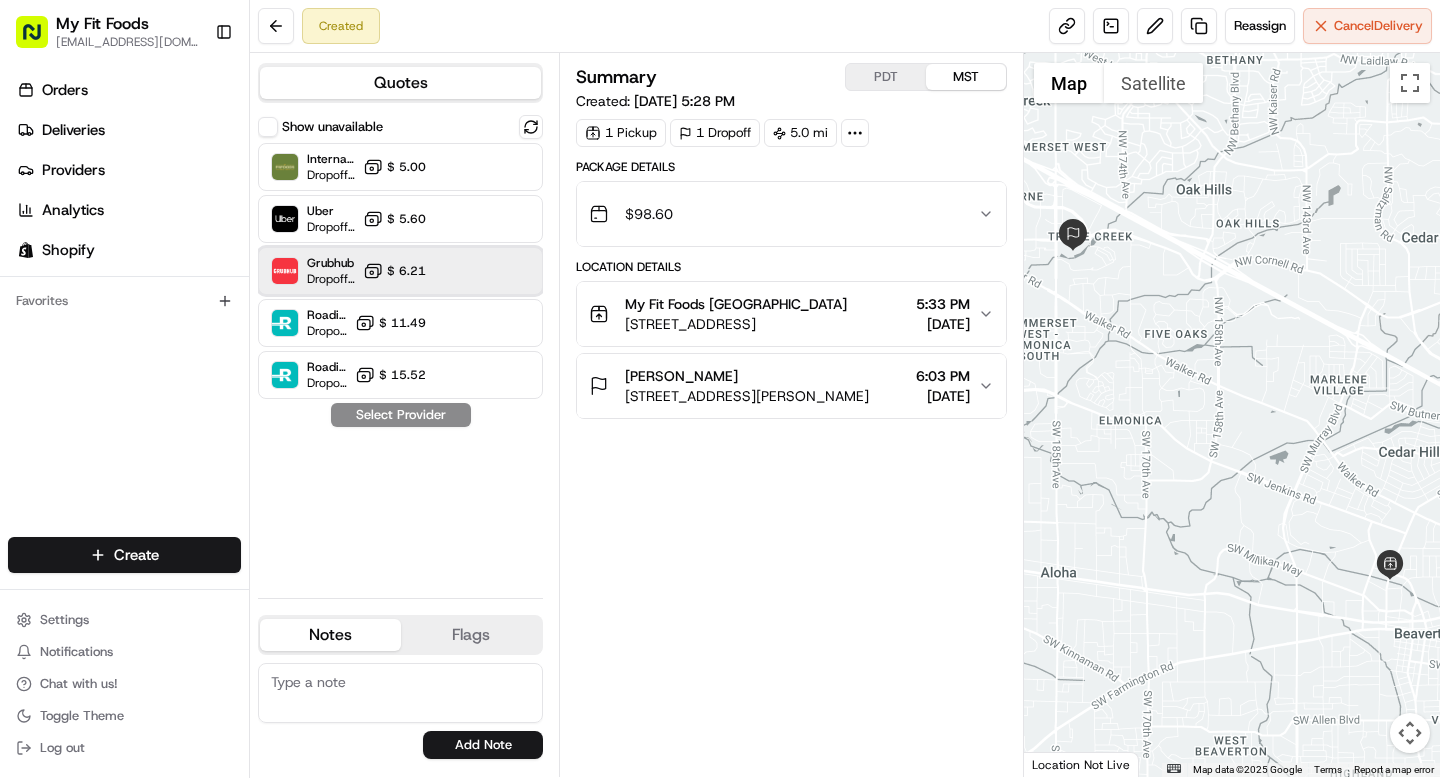 click on "Grubhub Dropoff ETA   33 minutes $   6.21" at bounding box center [400, 271] 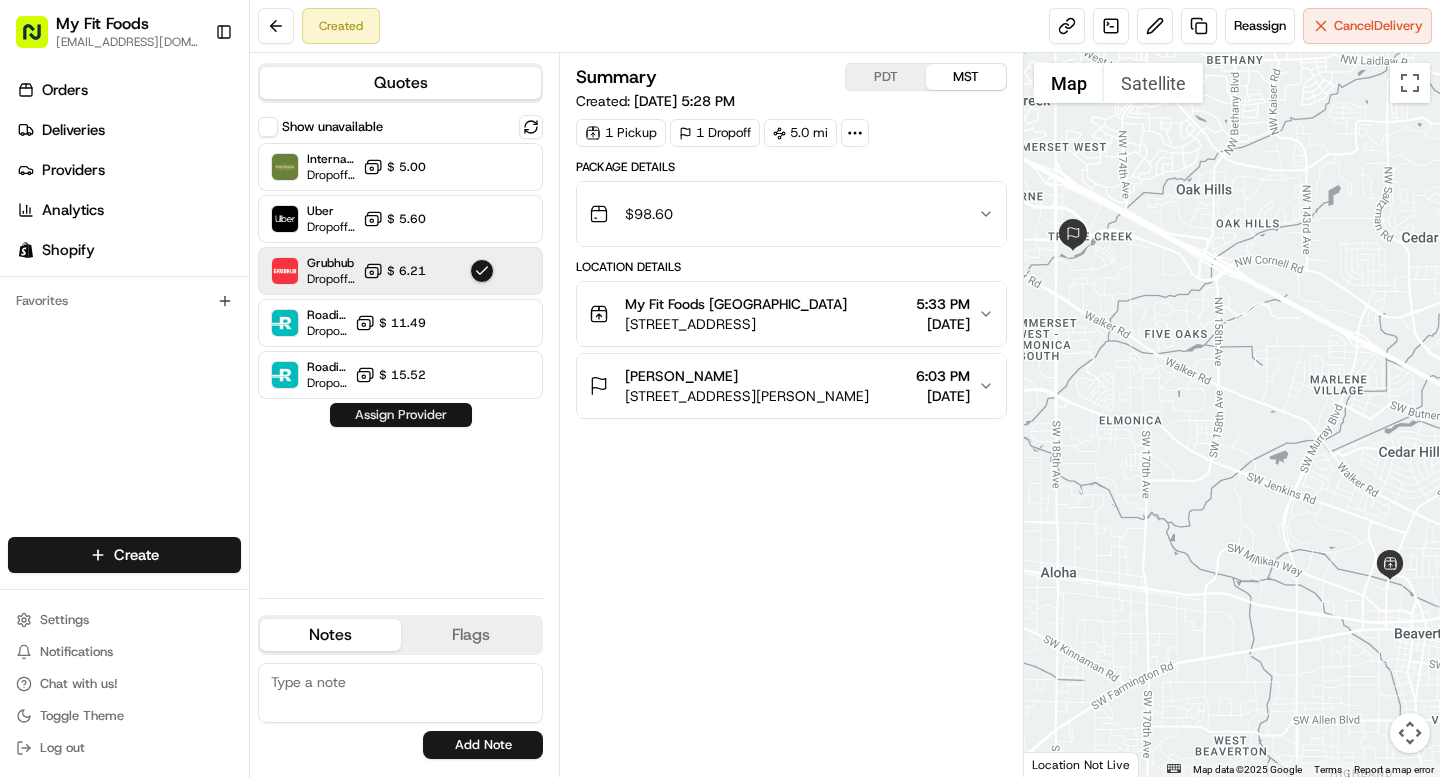 click on "Assign Provider" at bounding box center [401, 415] 